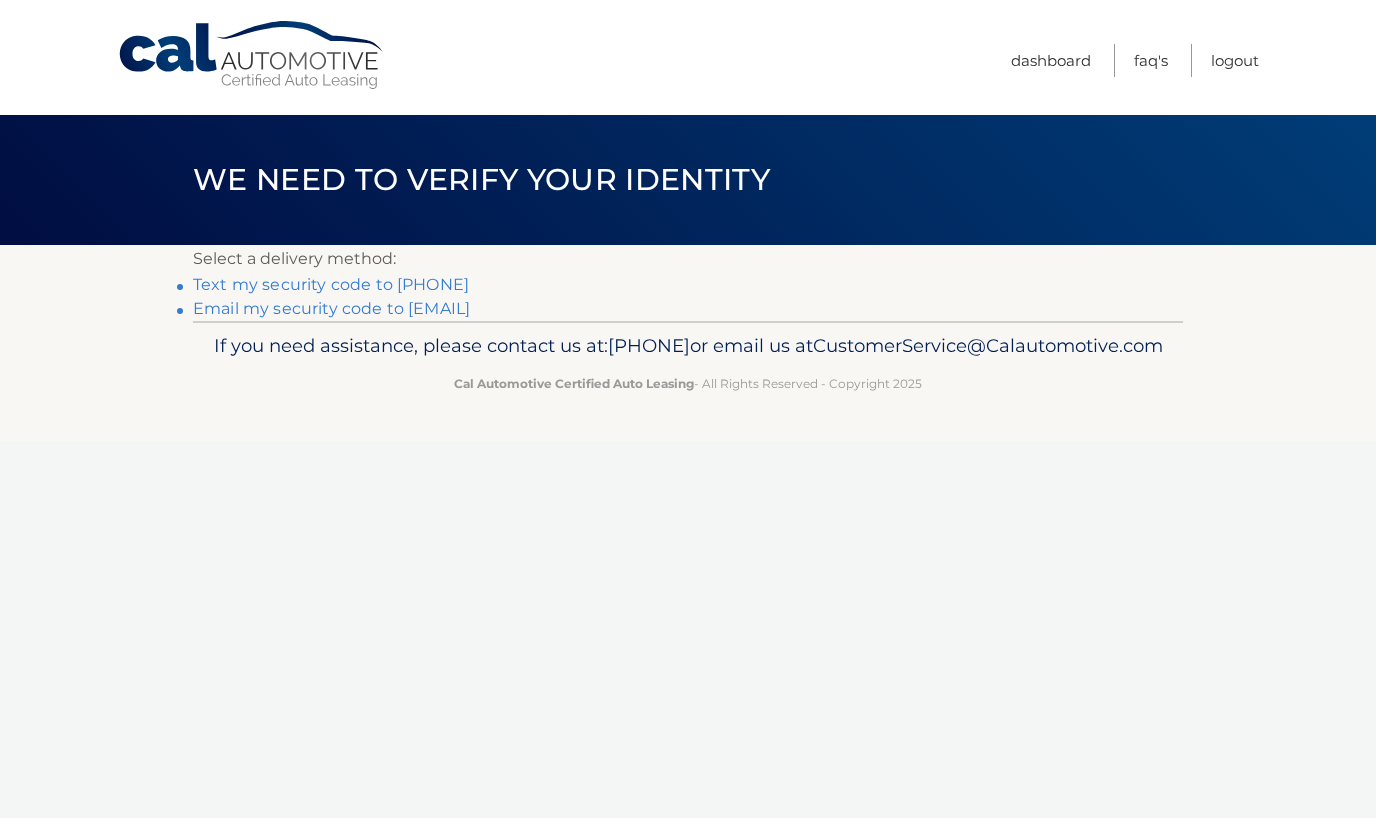 scroll, scrollTop: 0, scrollLeft: 0, axis: both 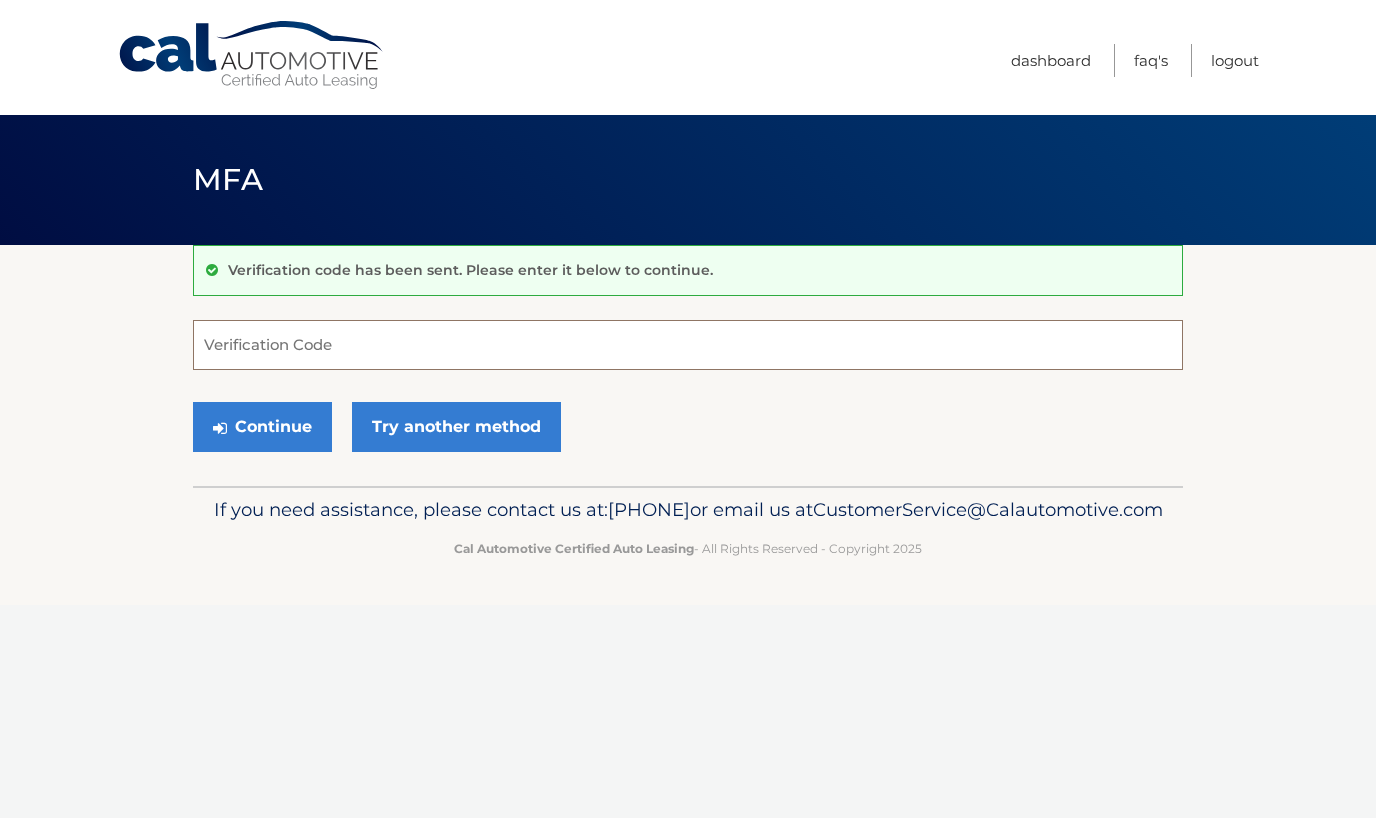 click on "Verification Code" at bounding box center [688, 345] 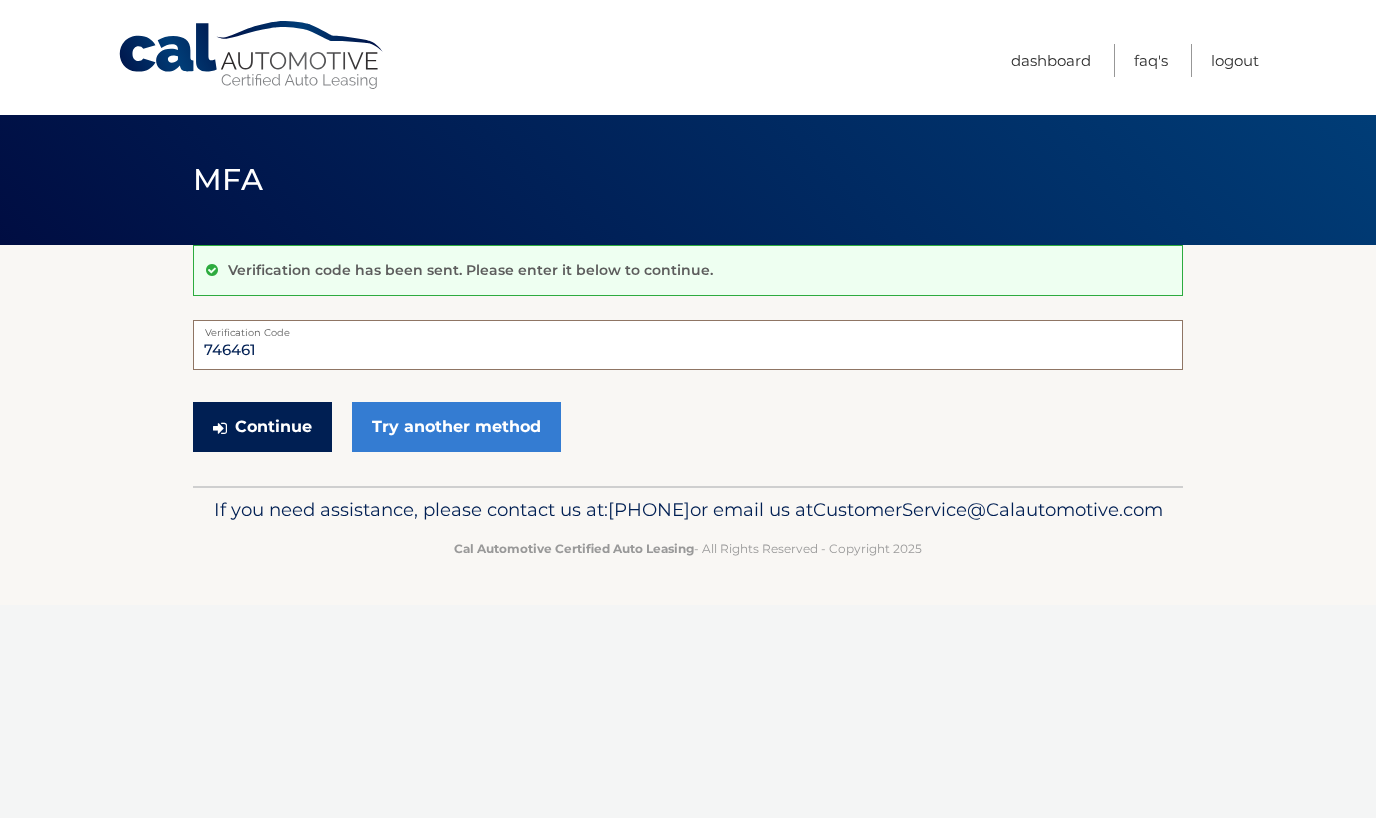type on "746461" 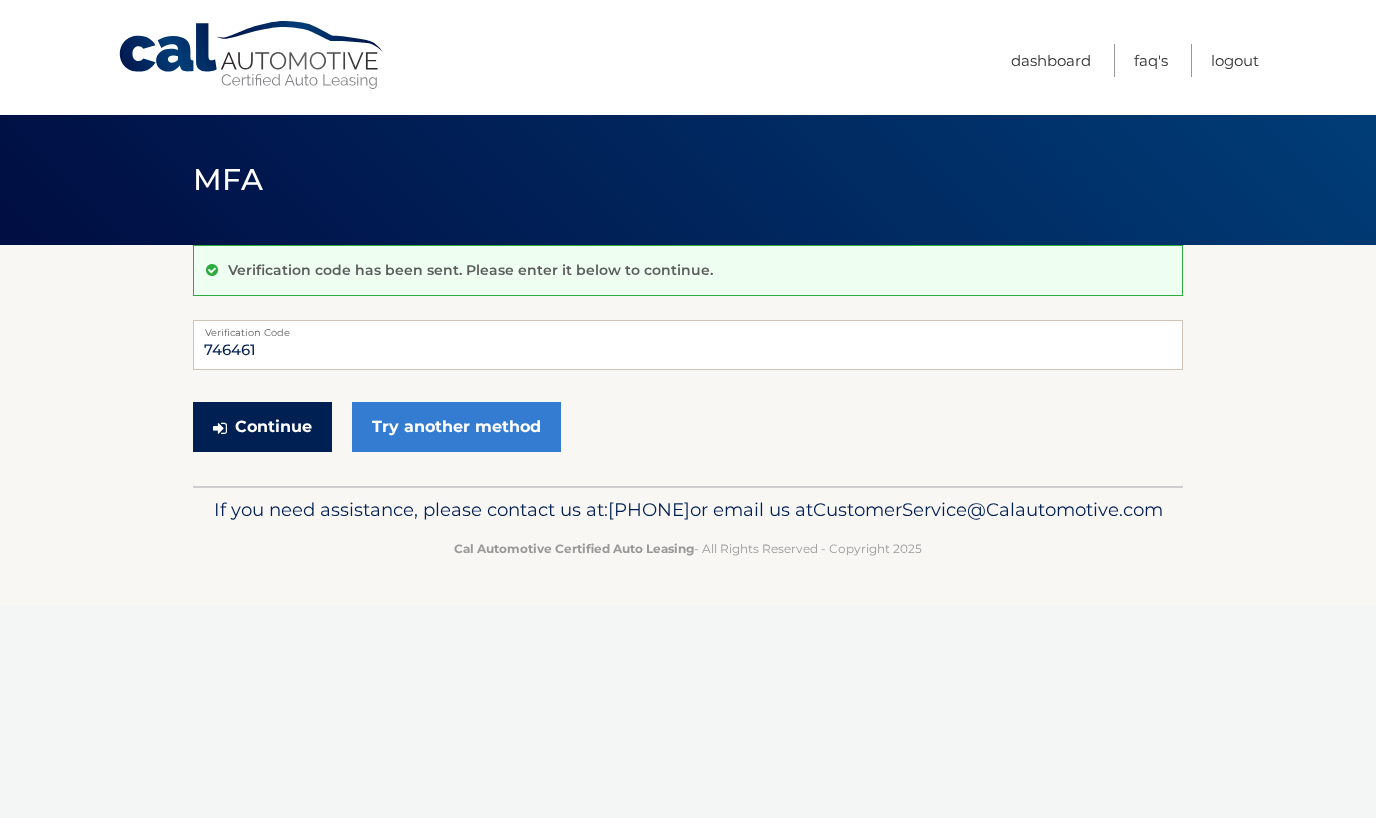 click on "Continue" at bounding box center (262, 427) 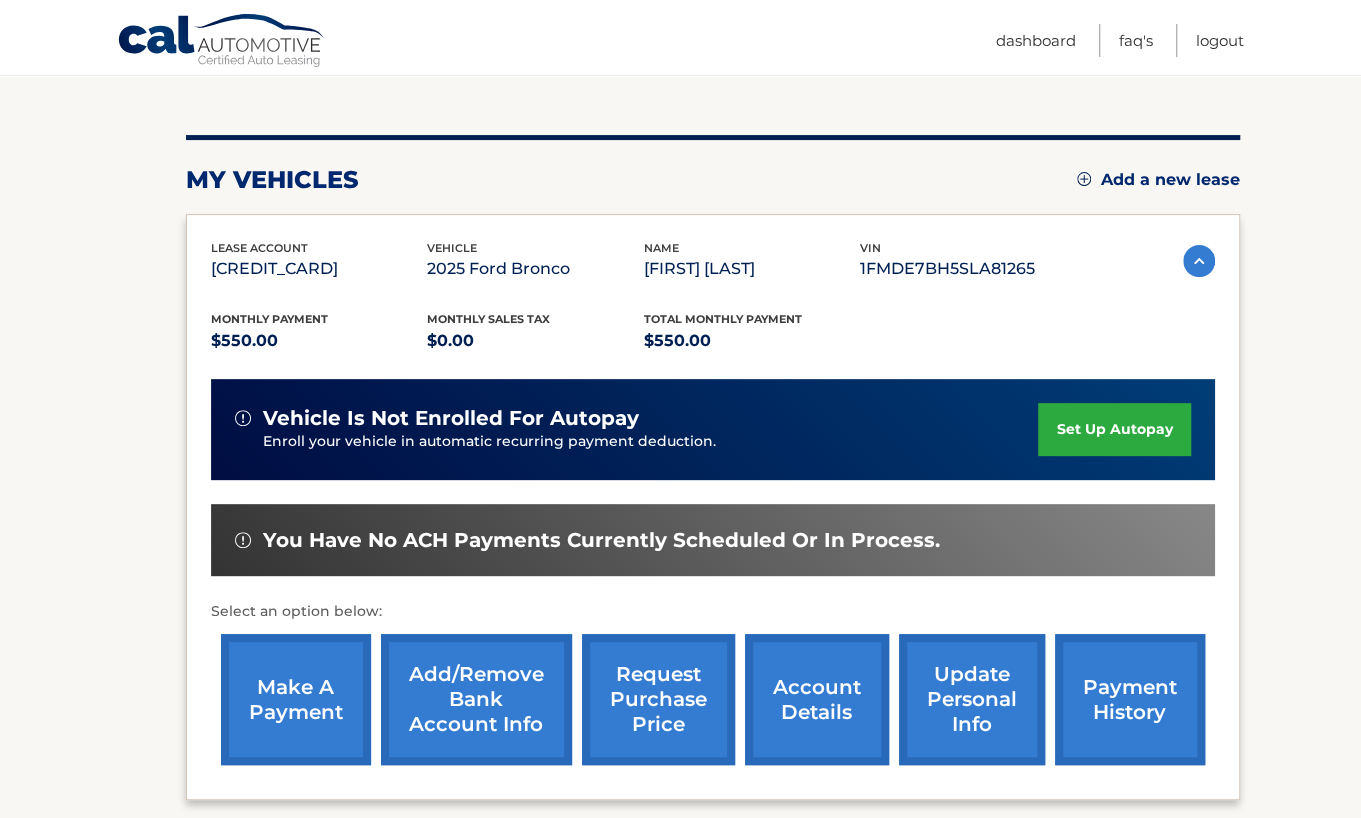 scroll, scrollTop: 392, scrollLeft: 0, axis: vertical 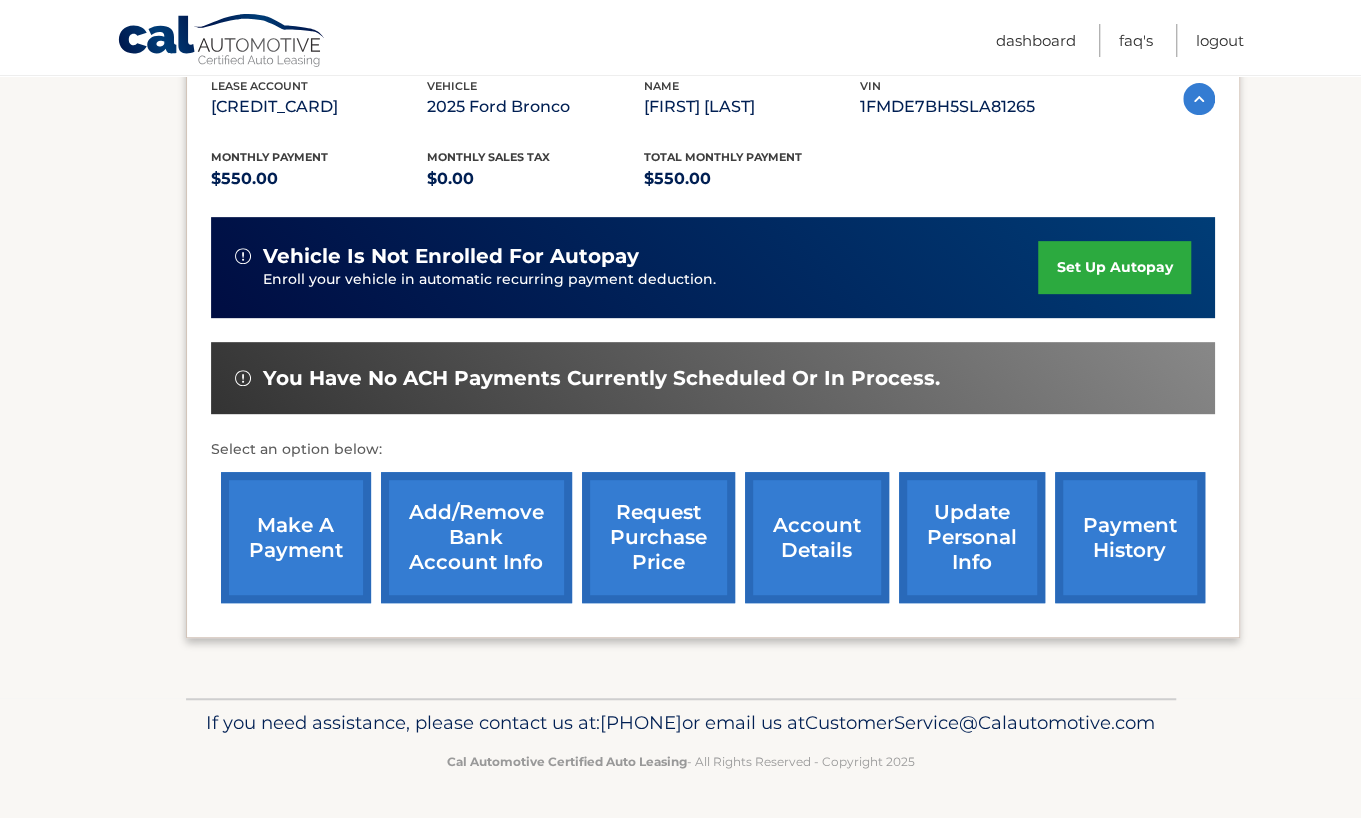 click on "make a payment" at bounding box center (296, 537) 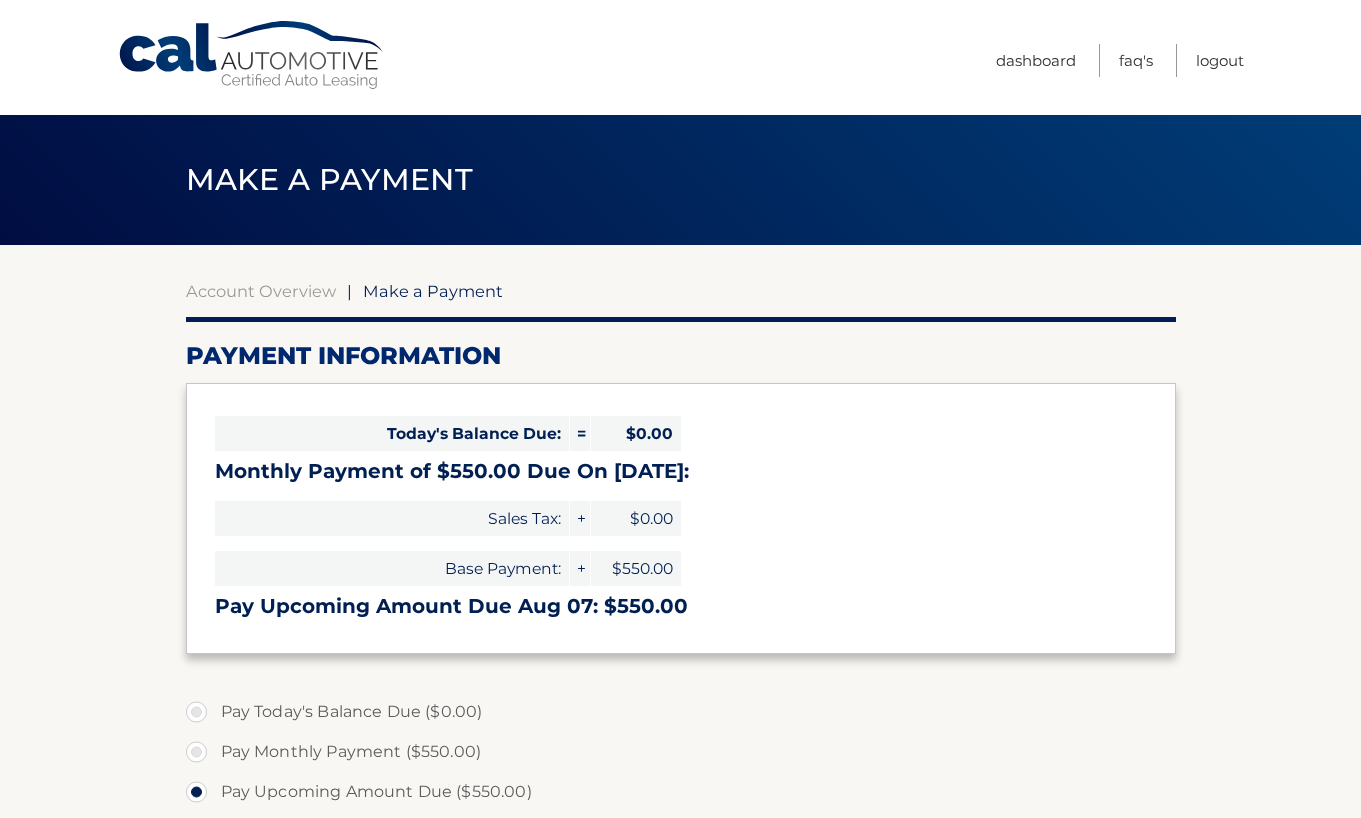 select on "ZmQxYzVmYTgtNzYyOC00MjZiLWFmZTctOTU5MGYxMTdhMDMy" 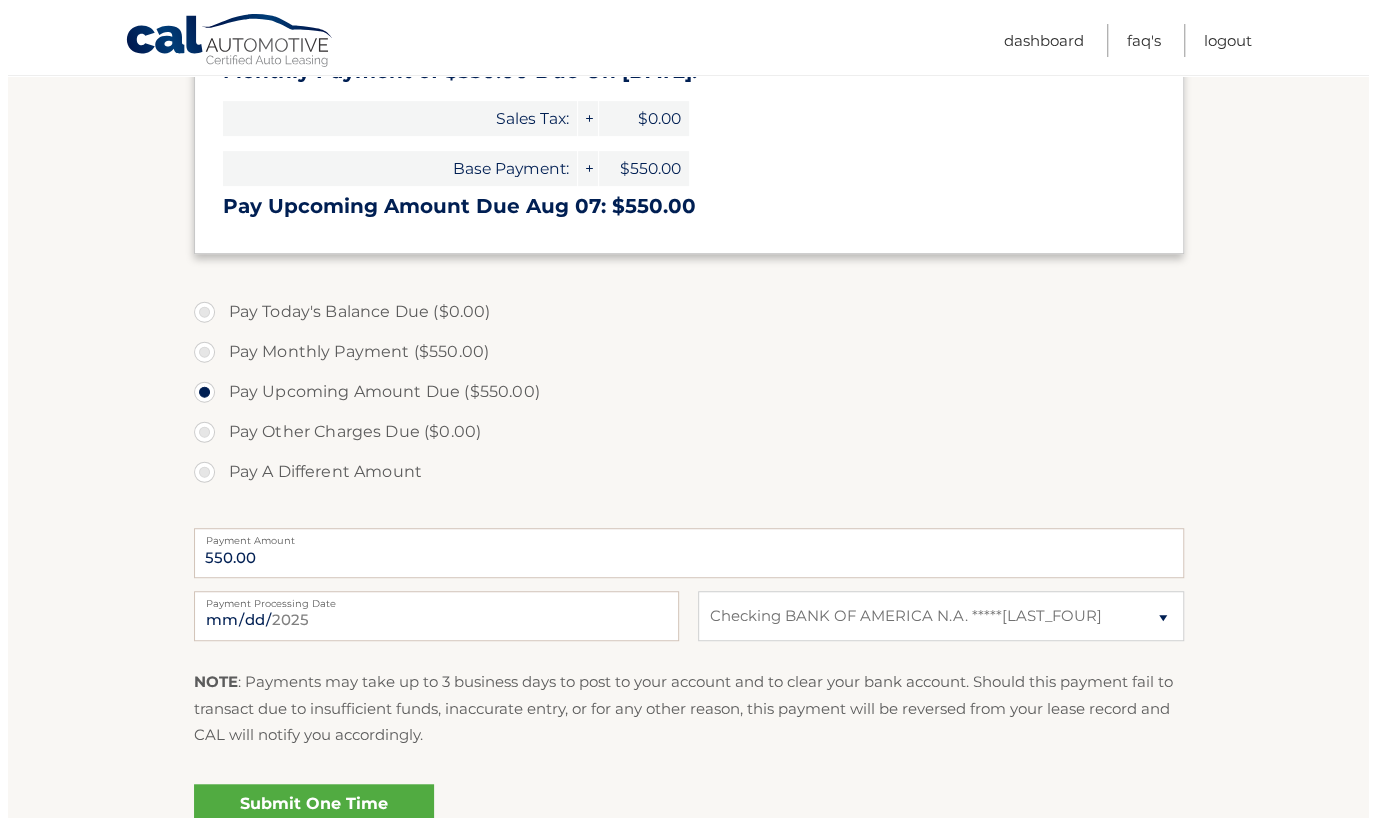 scroll, scrollTop: 500, scrollLeft: 0, axis: vertical 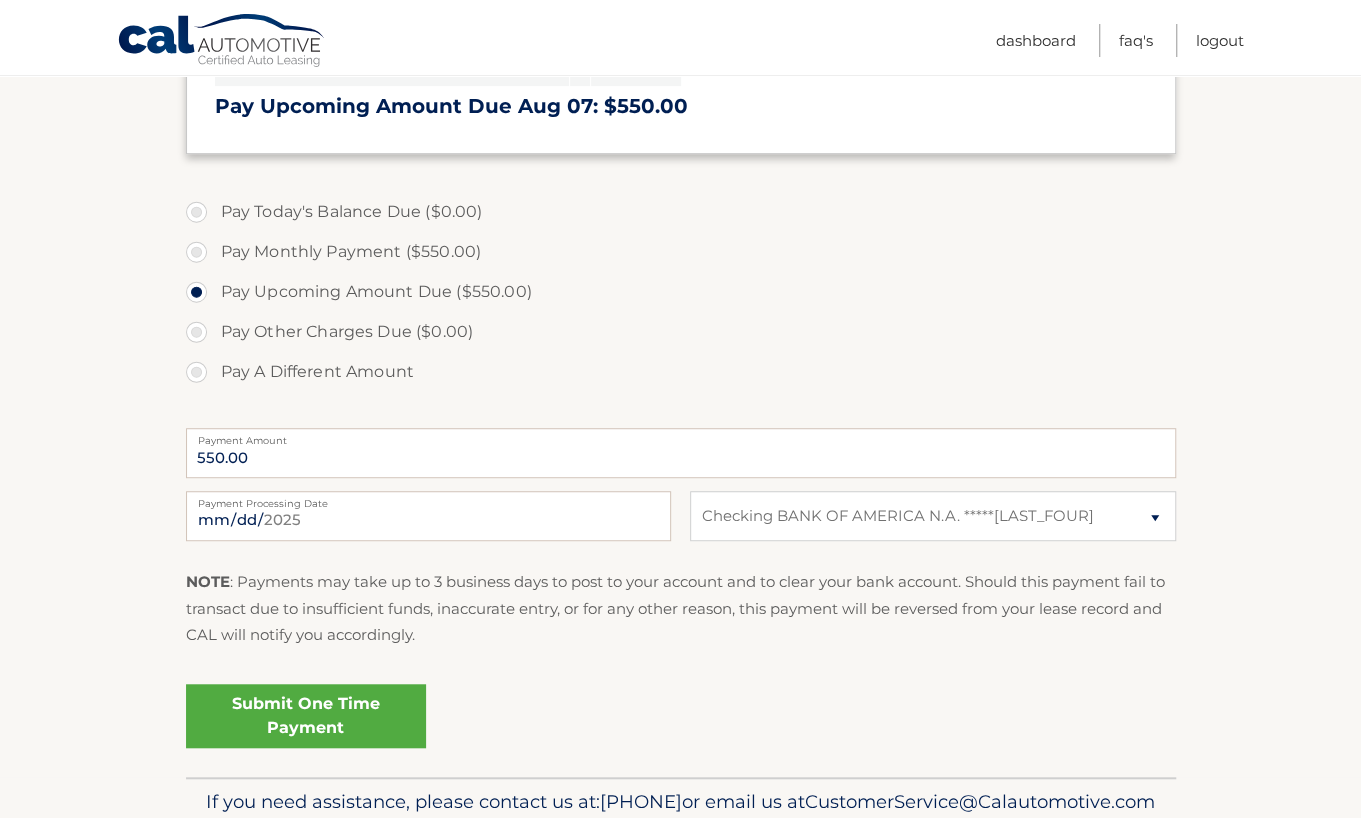 click on "Submit One Time Payment" at bounding box center (306, 716) 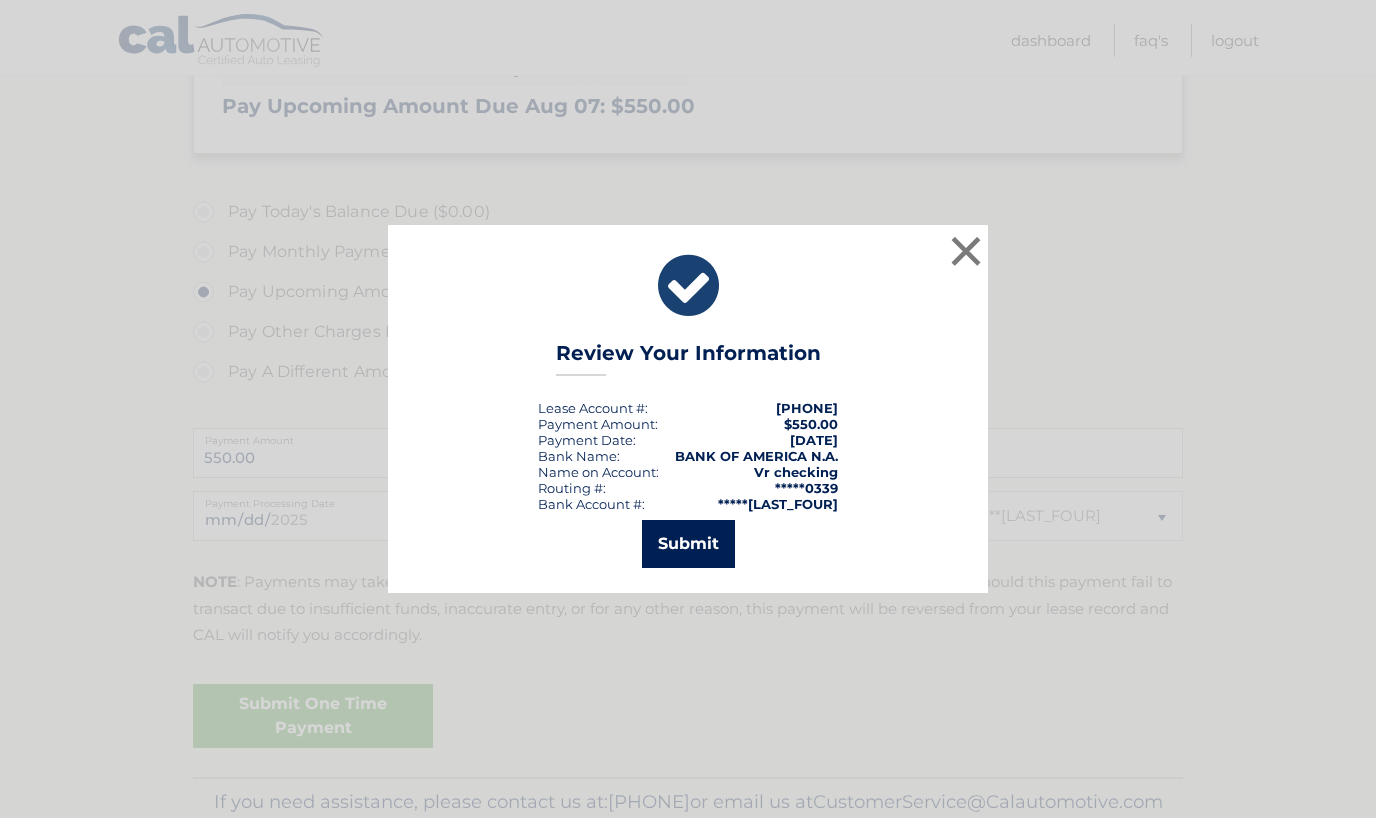 click on "Submit" at bounding box center (688, 544) 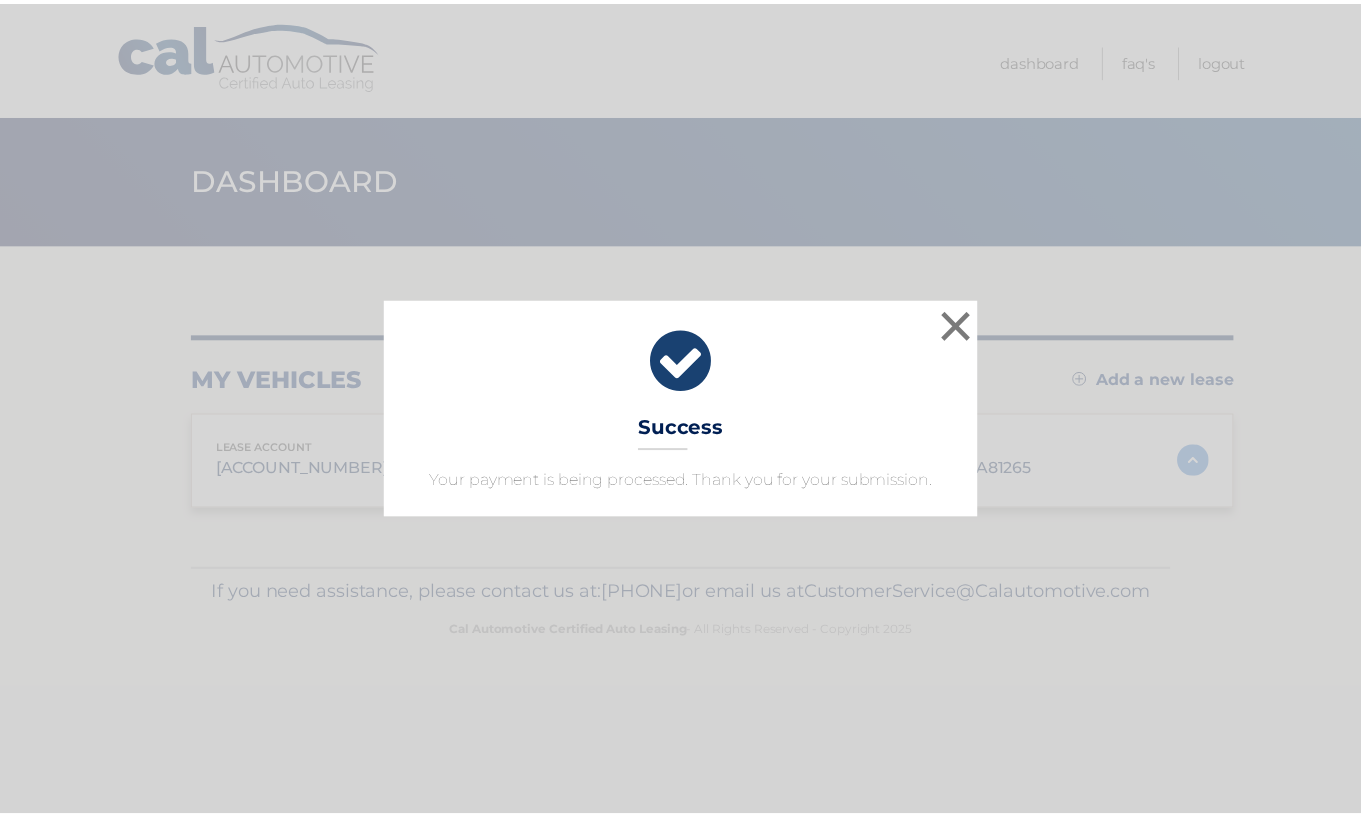 scroll, scrollTop: 0, scrollLeft: 0, axis: both 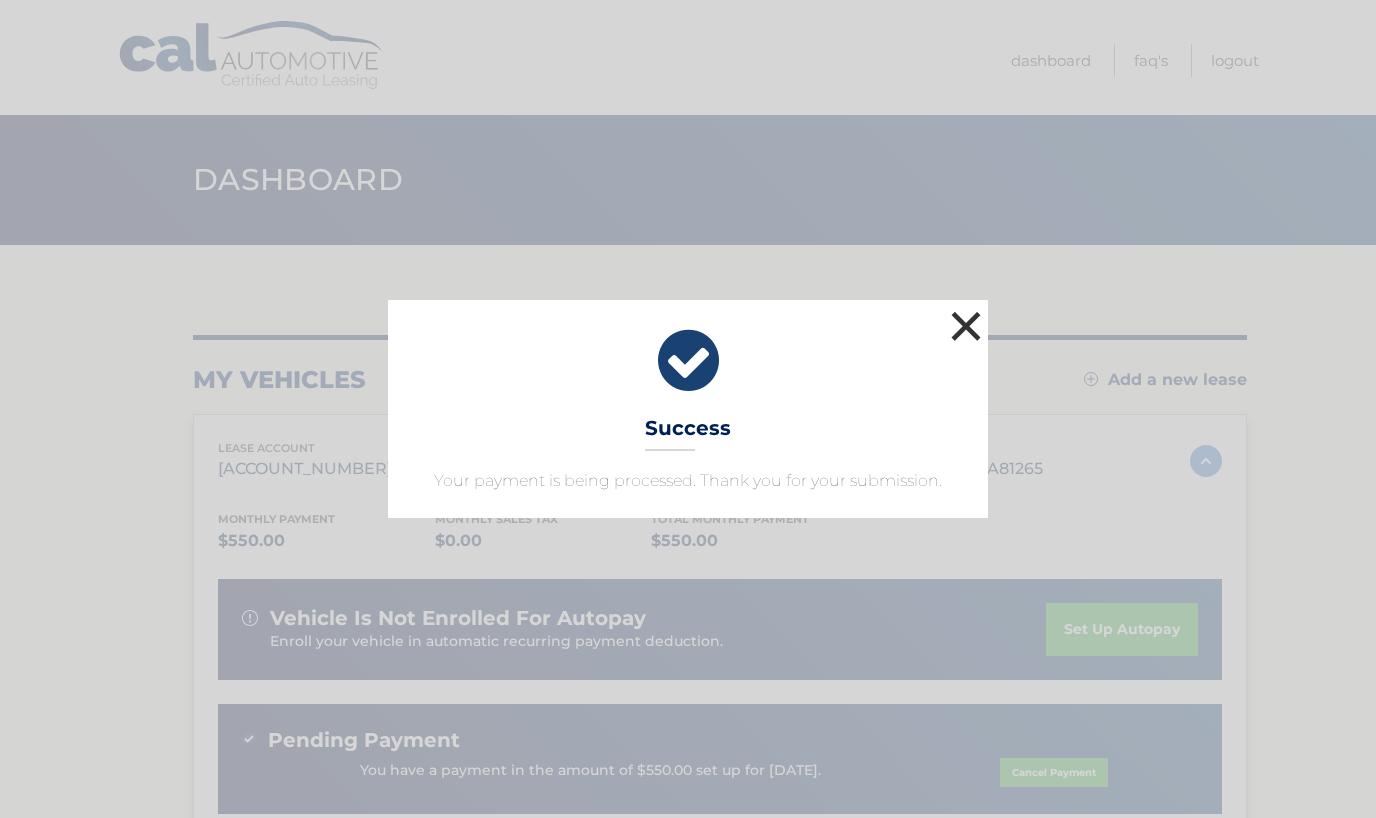 click on "×" at bounding box center [966, 326] 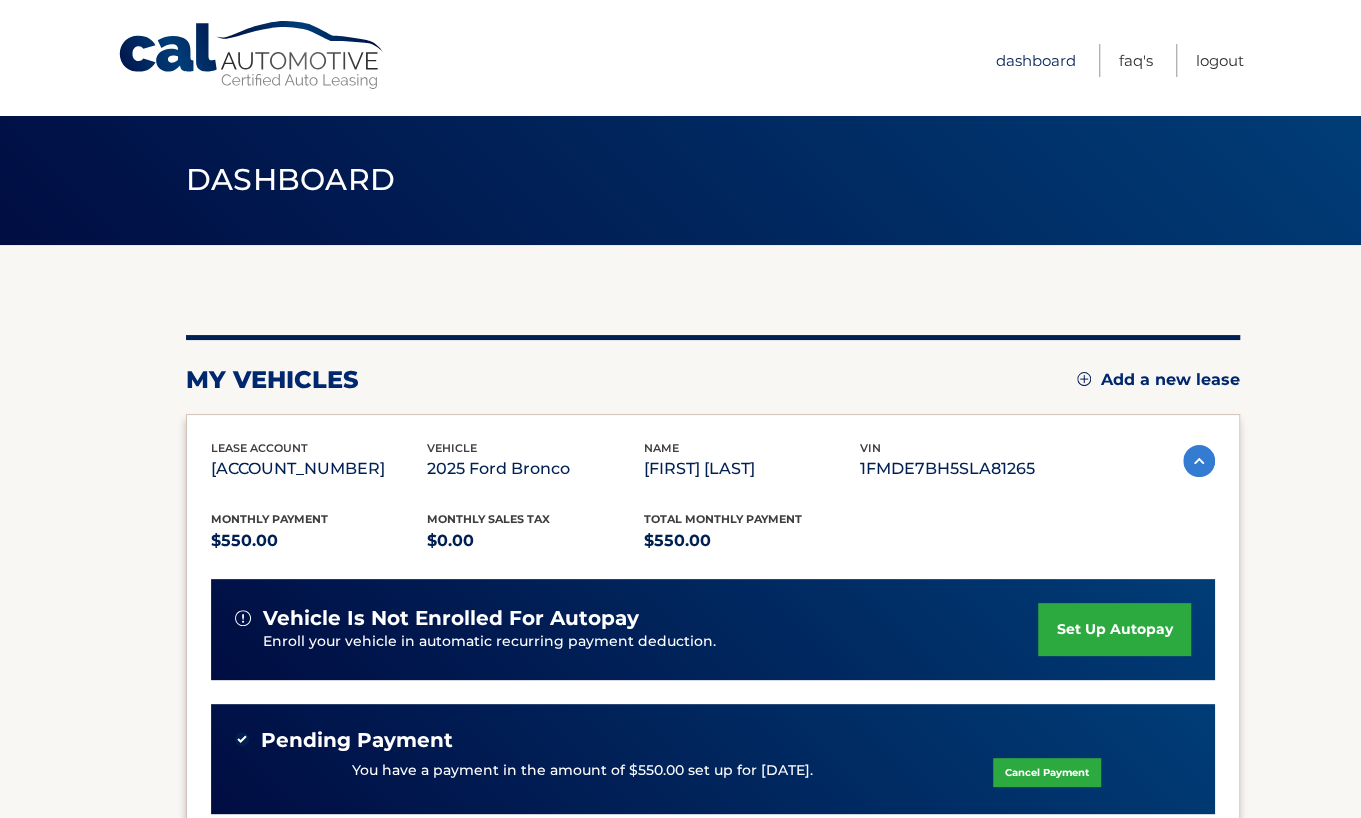 click on "Dashboard" at bounding box center [1036, 60] 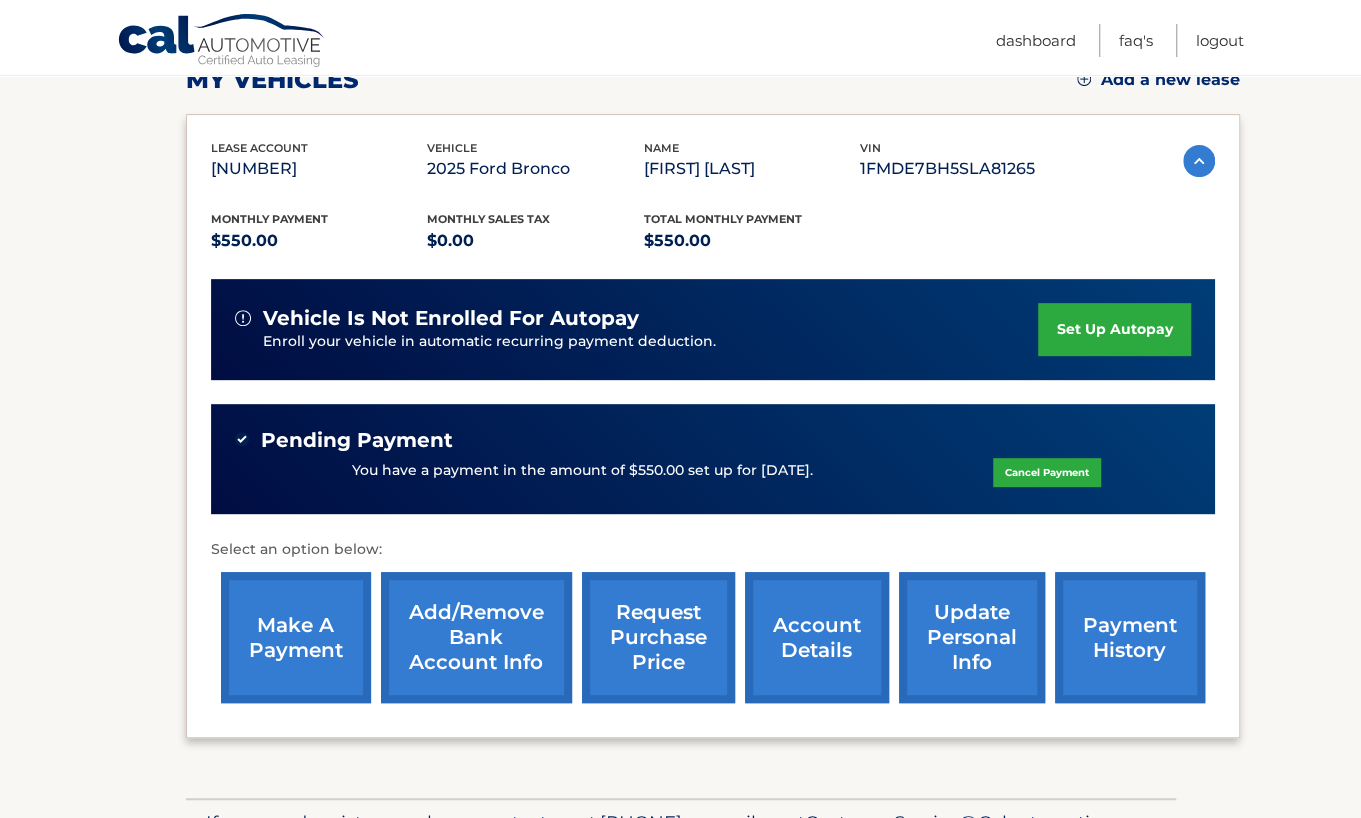 scroll, scrollTop: 400, scrollLeft: 0, axis: vertical 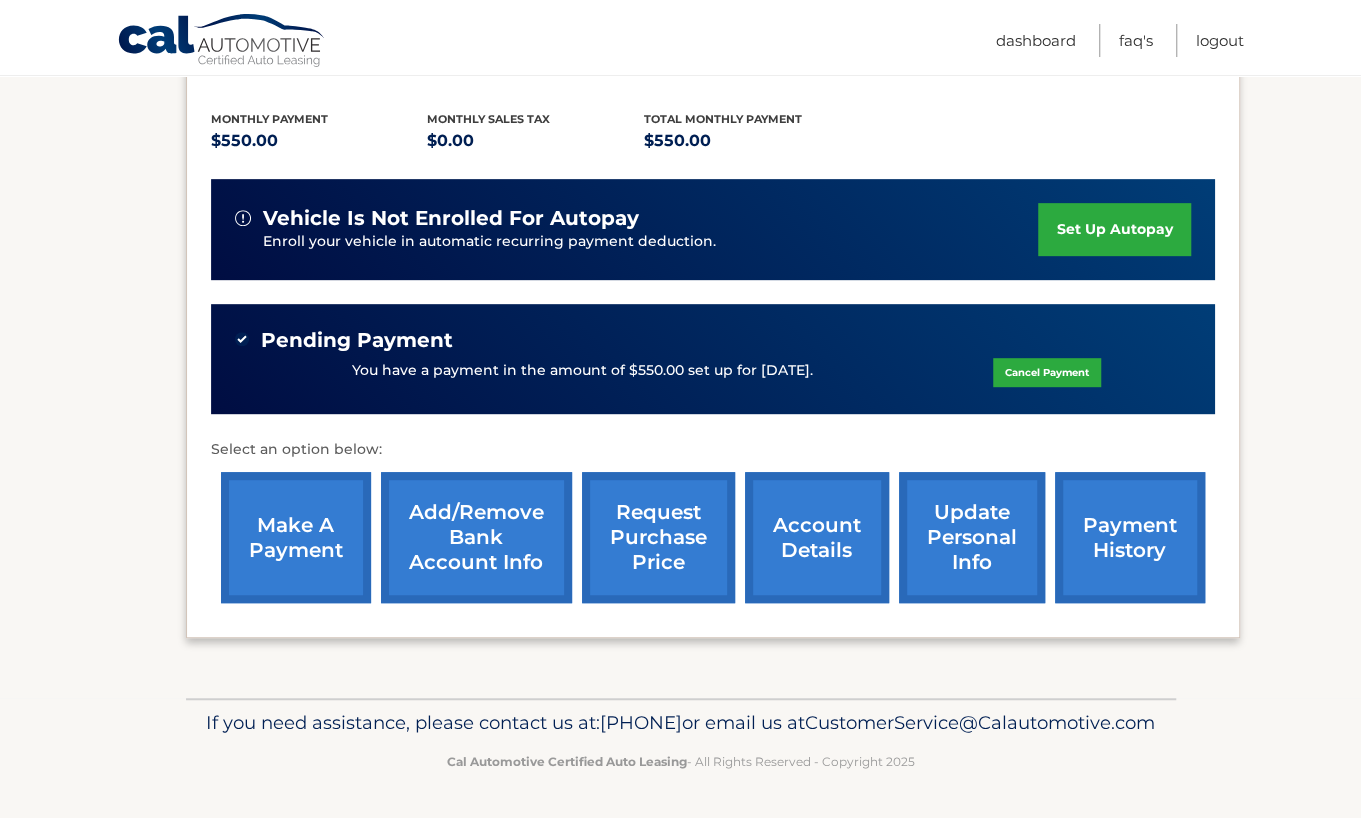 click on "account details" at bounding box center [817, 537] 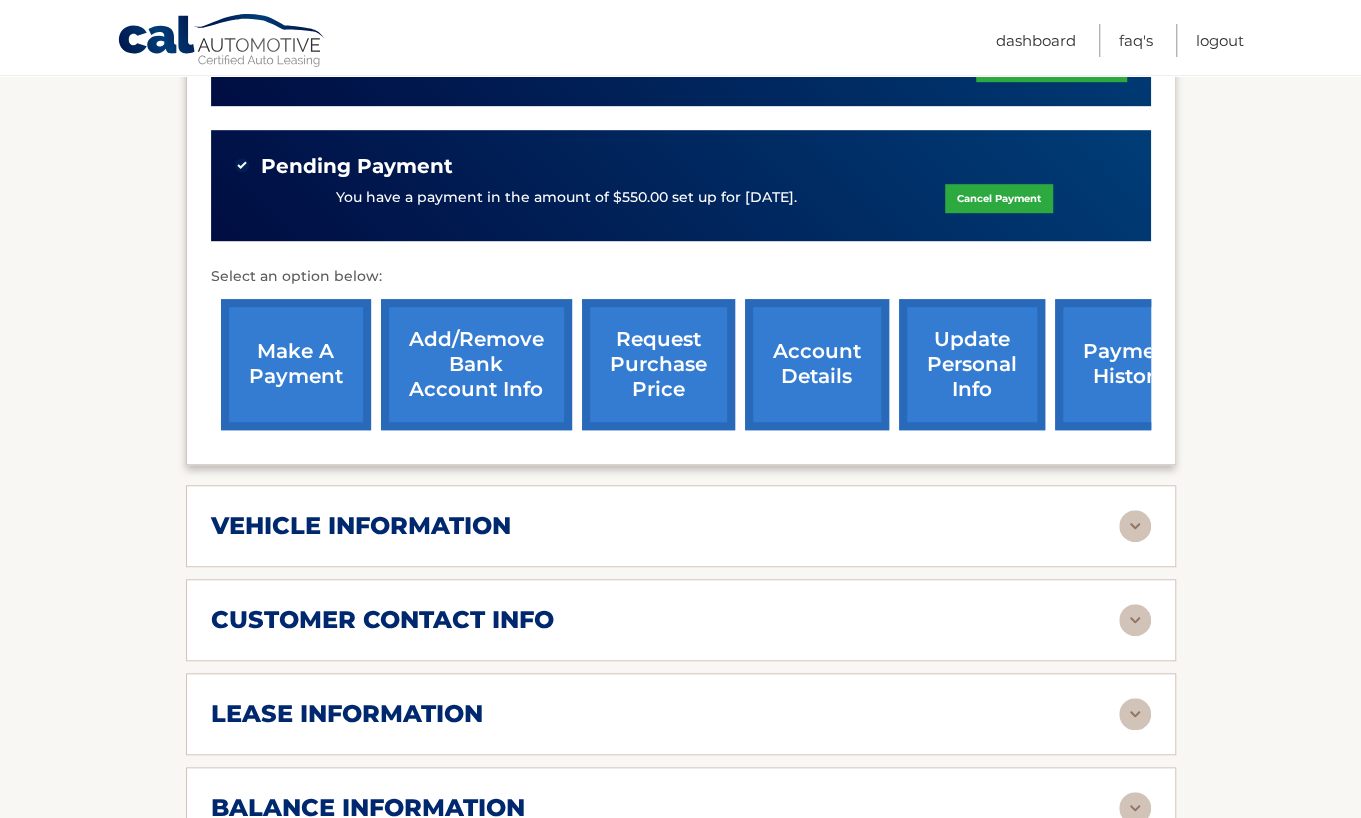 scroll, scrollTop: 700, scrollLeft: 0, axis: vertical 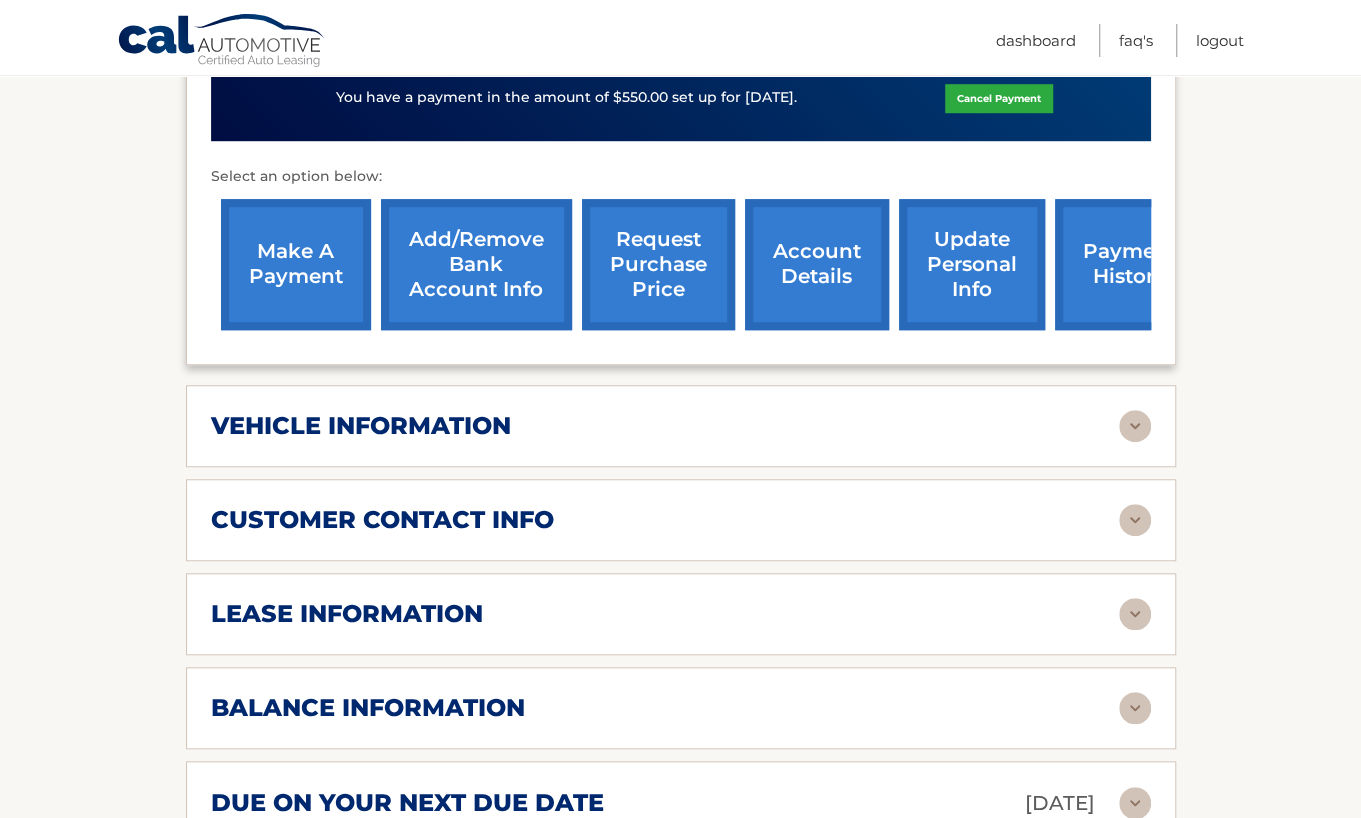 click at bounding box center (1135, 426) 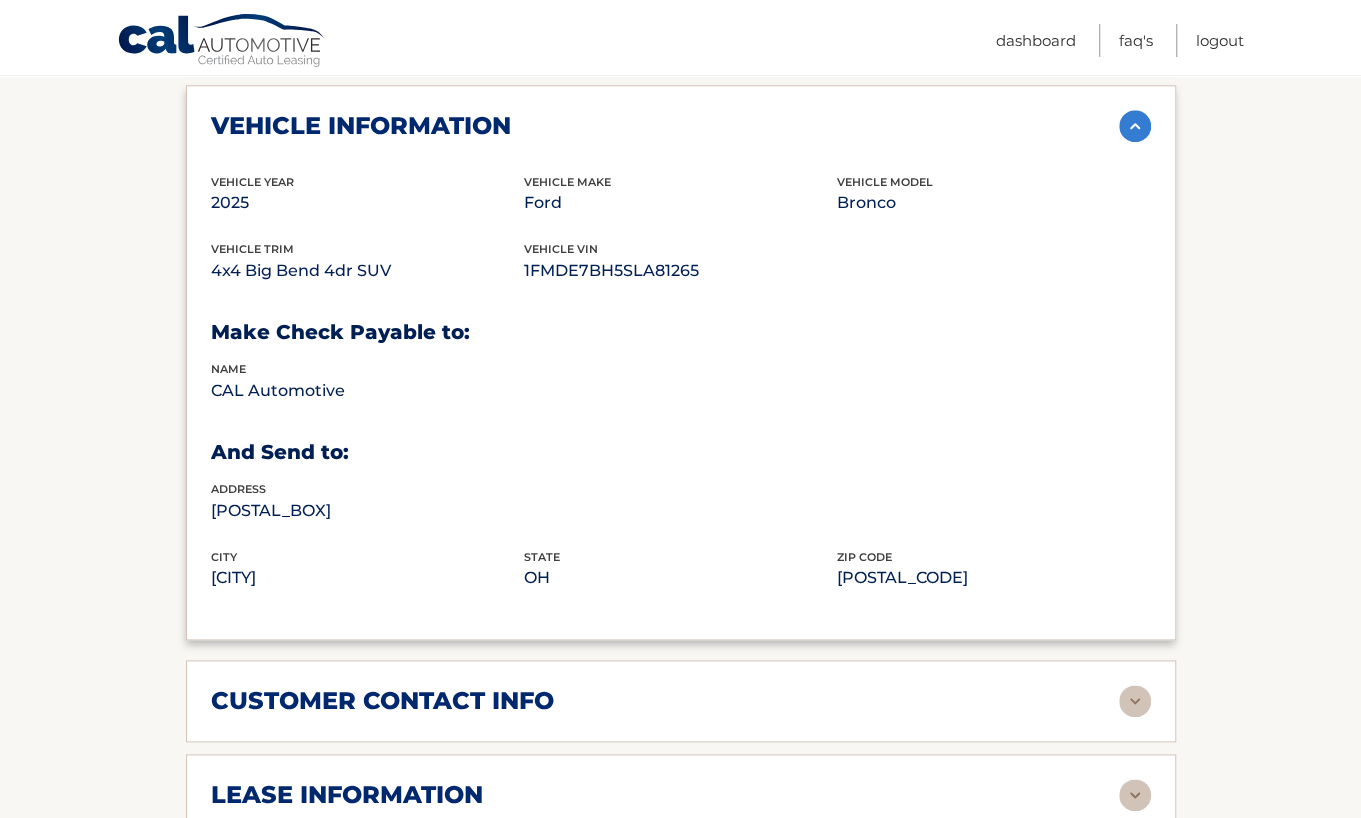 scroll, scrollTop: 1200, scrollLeft: 0, axis: vertical 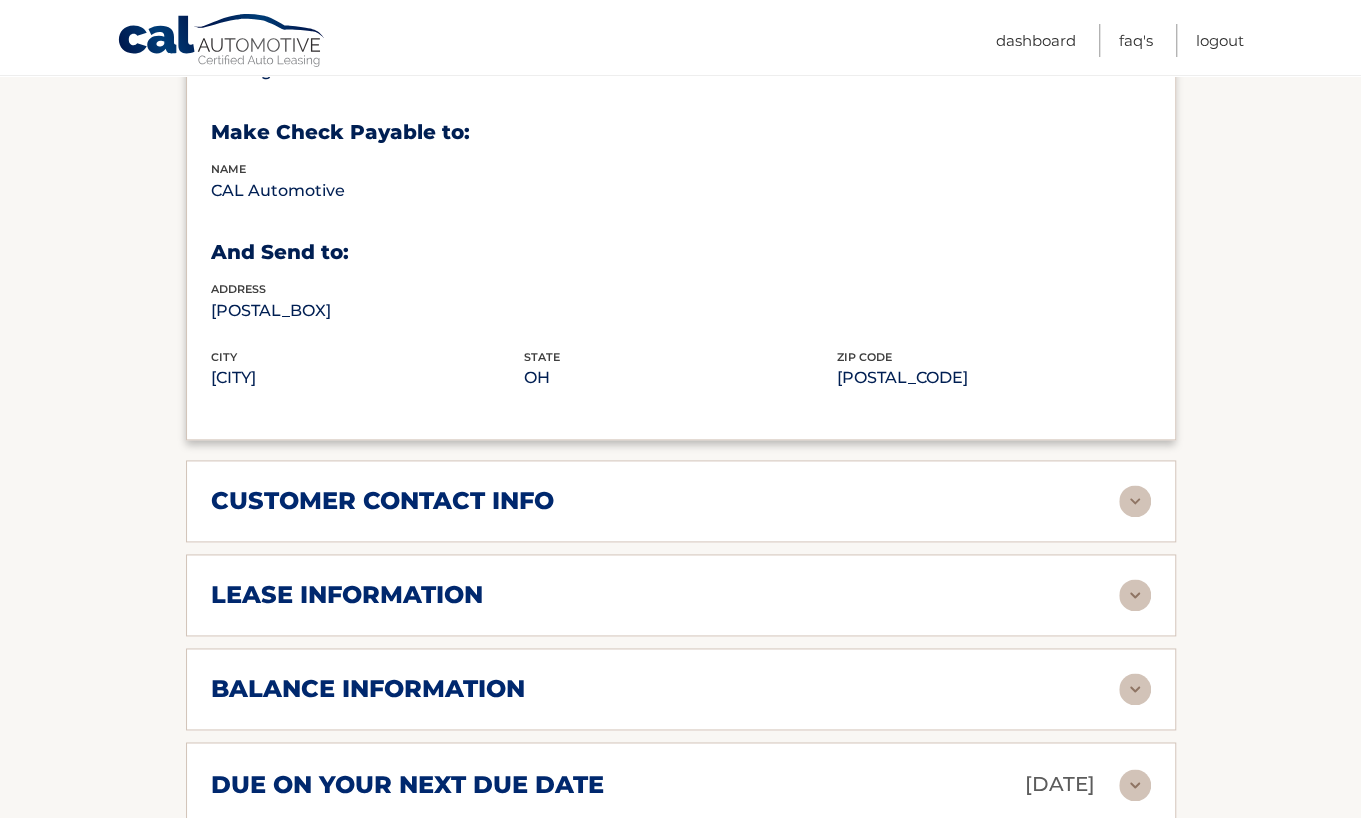 click at bounding box center (1135, 595) 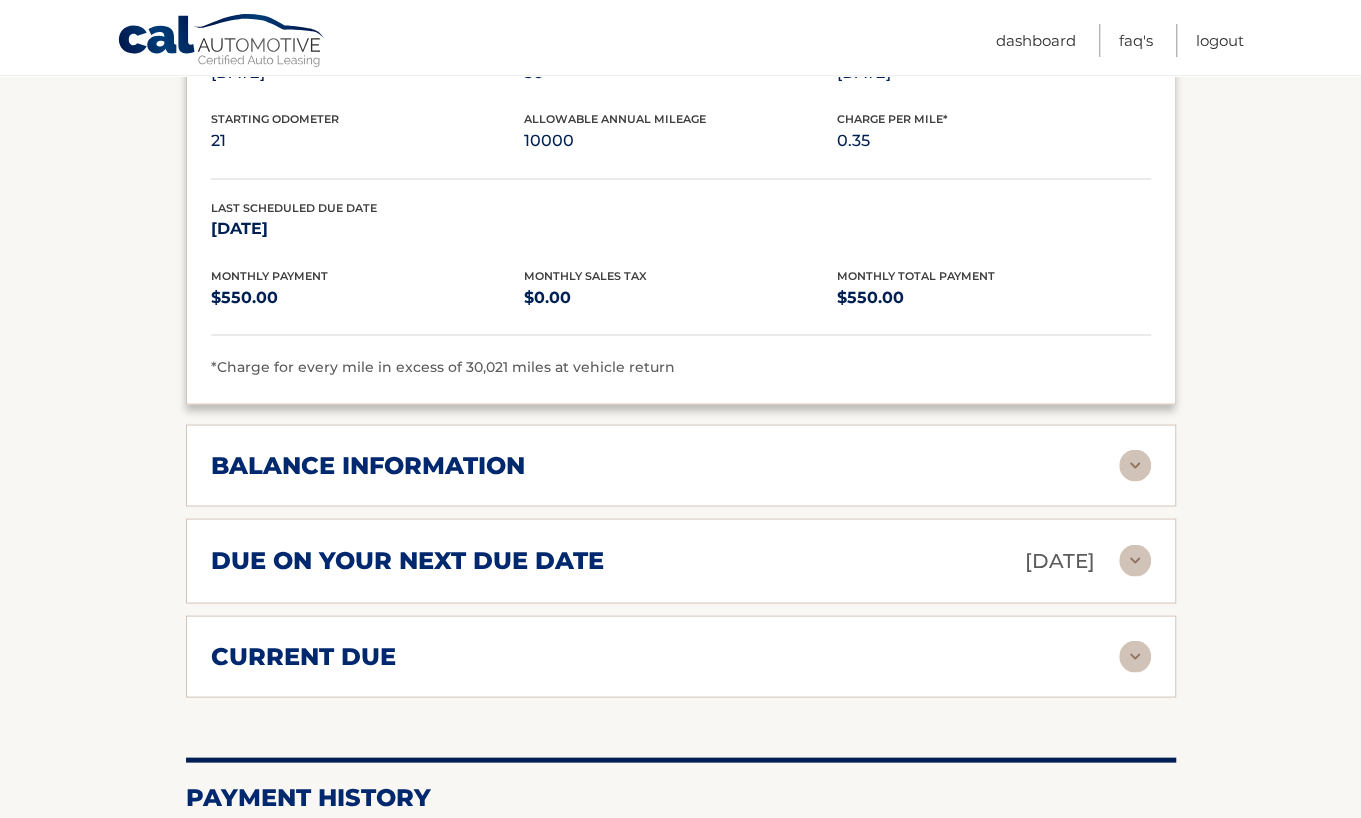scroll, scrollTop: 1900, scrollLeft: 0, axis: vertical 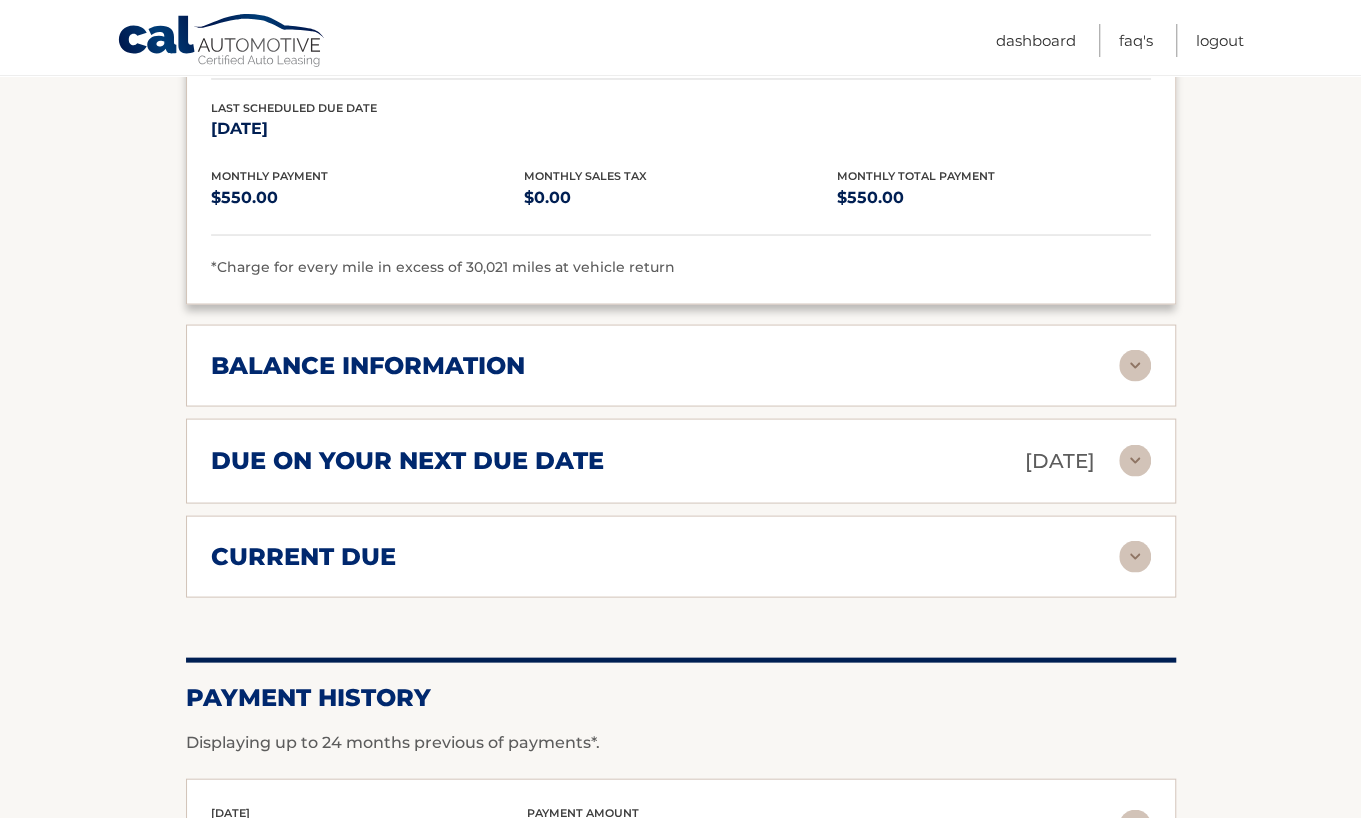 click at bounding box center [1135, 365] 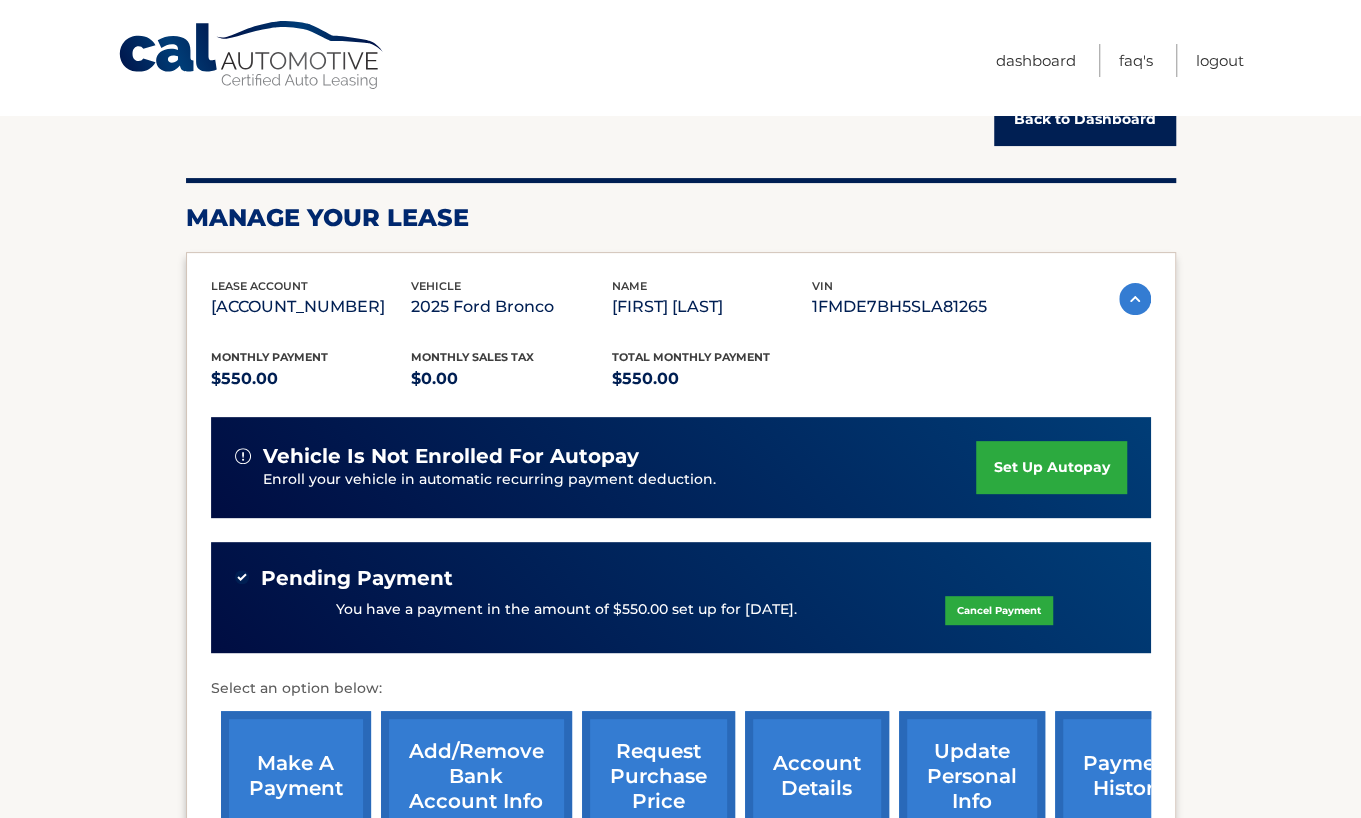 scroll, scrollTop: 0, scrollLeft: 0, axis: both 